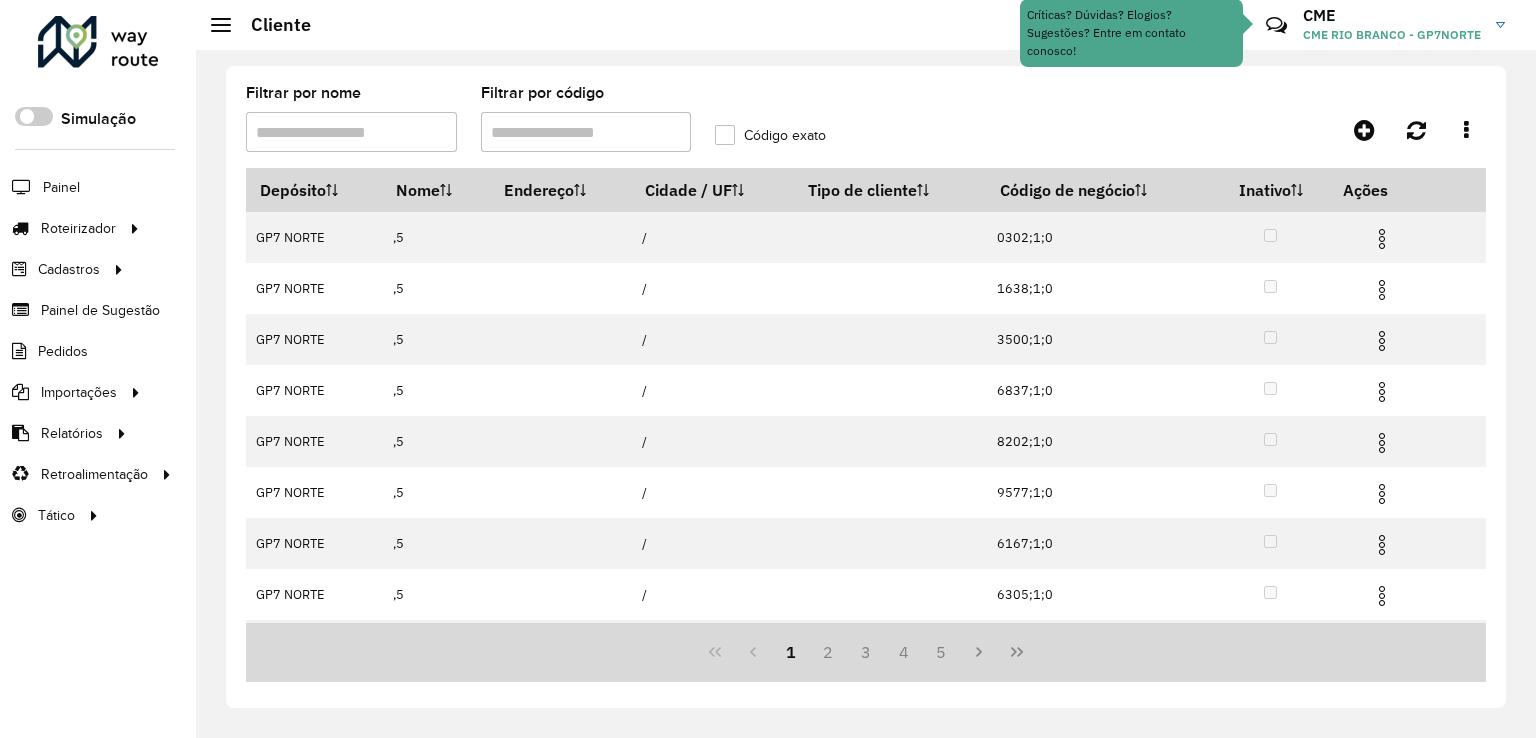 scroll, scrollTop: 0, scrollLeft: 0, axis: both 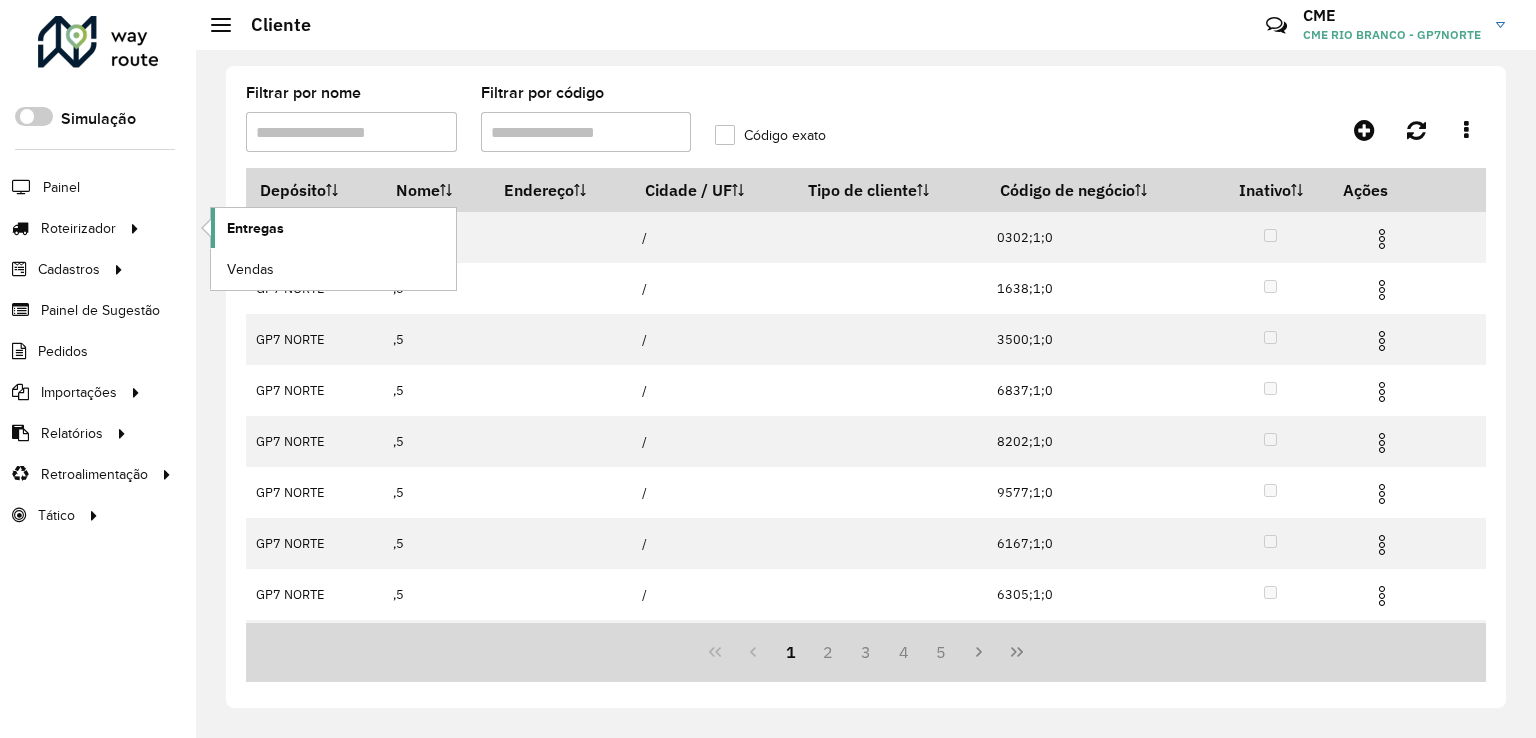 click on "Entregas" 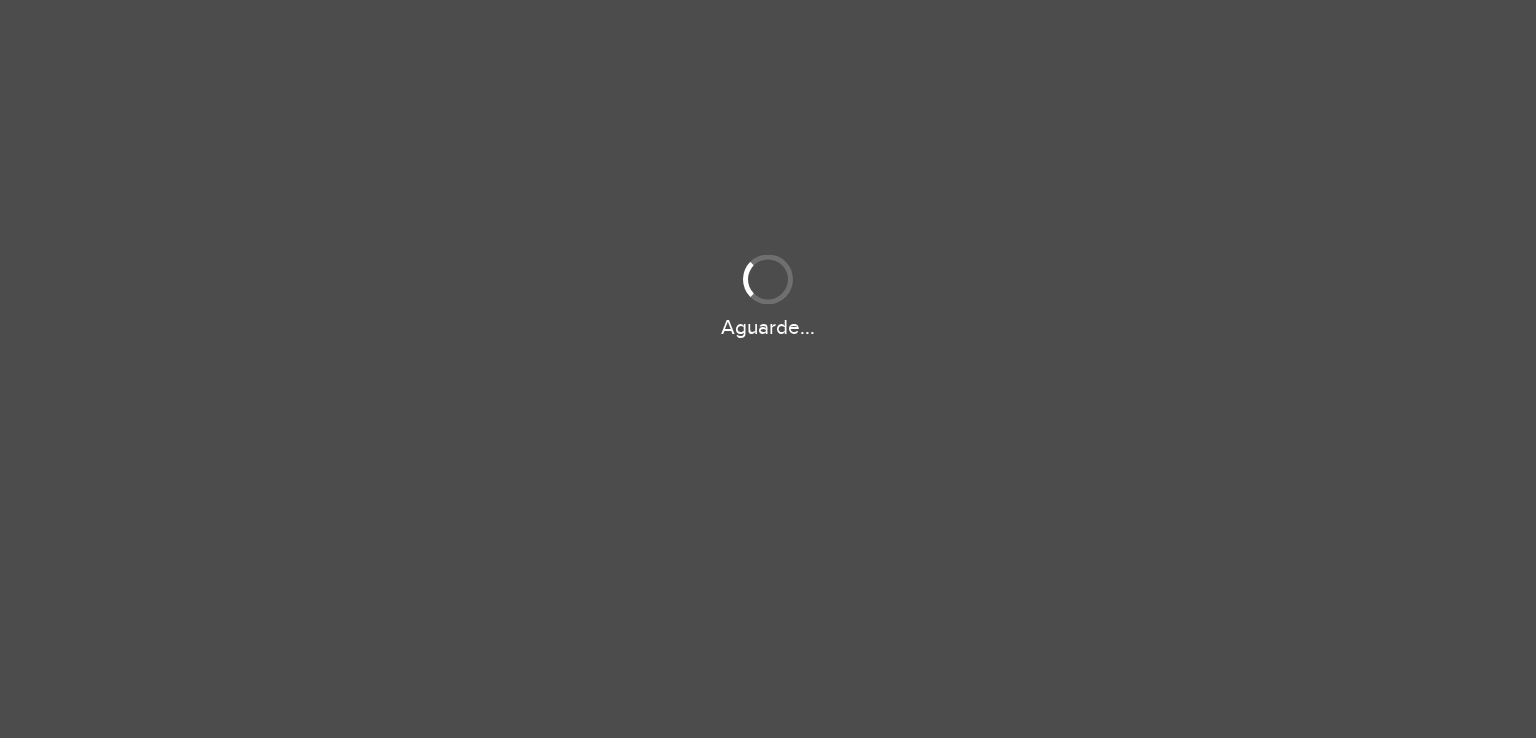 scroll, scrollTop: 0, scrollLeft: 0, axis: both 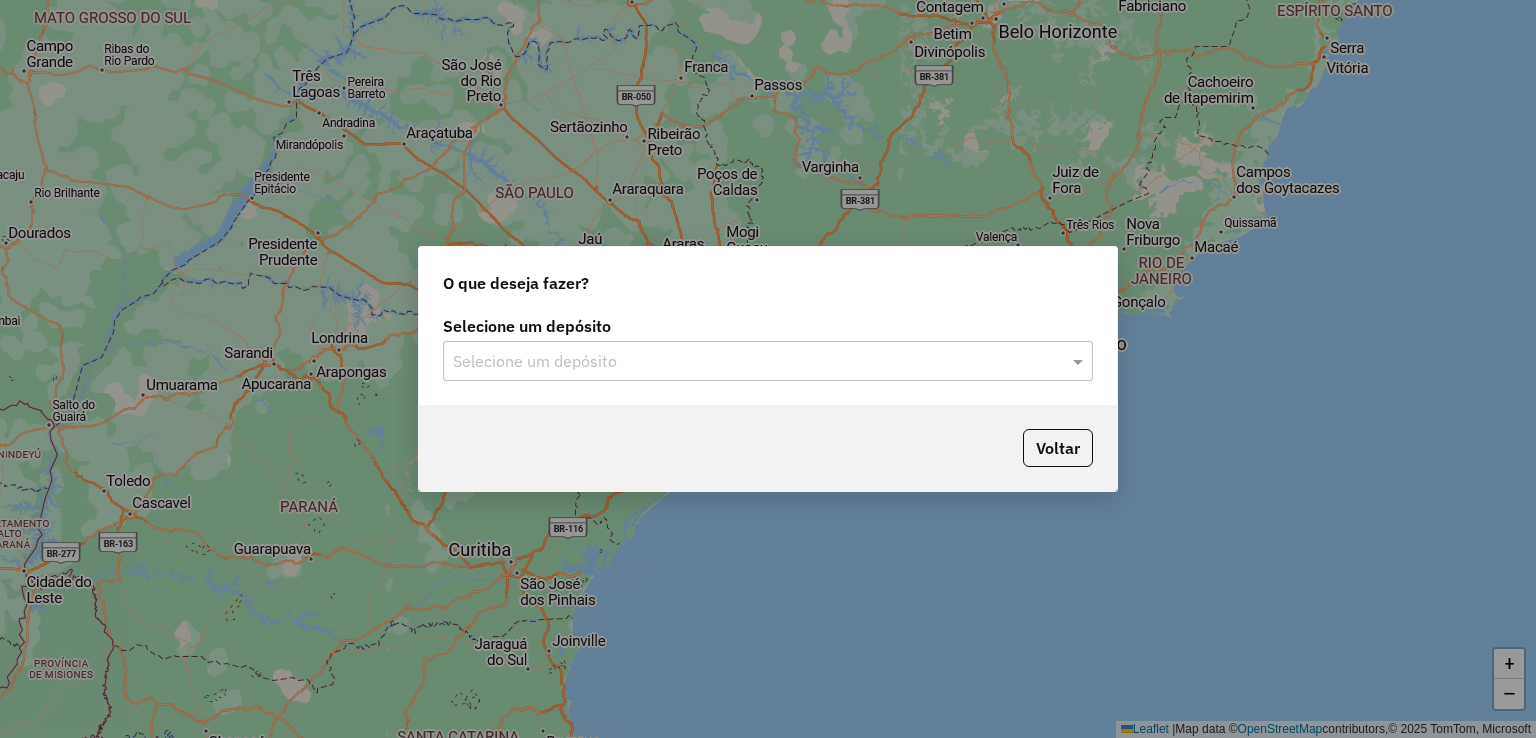 click on "Selecione um depósito" 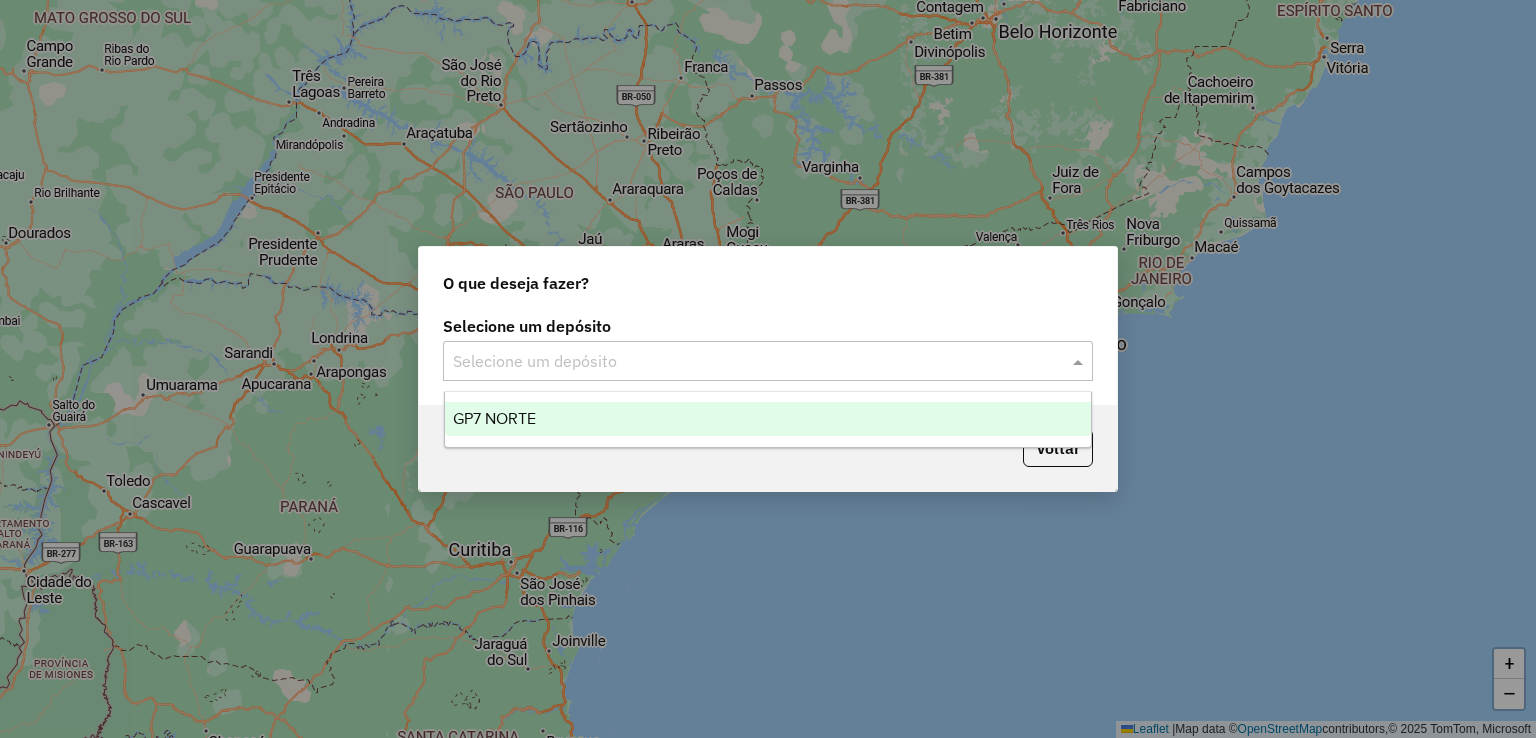 click on "GP7 NORTE" at bounding box center (768, 419) 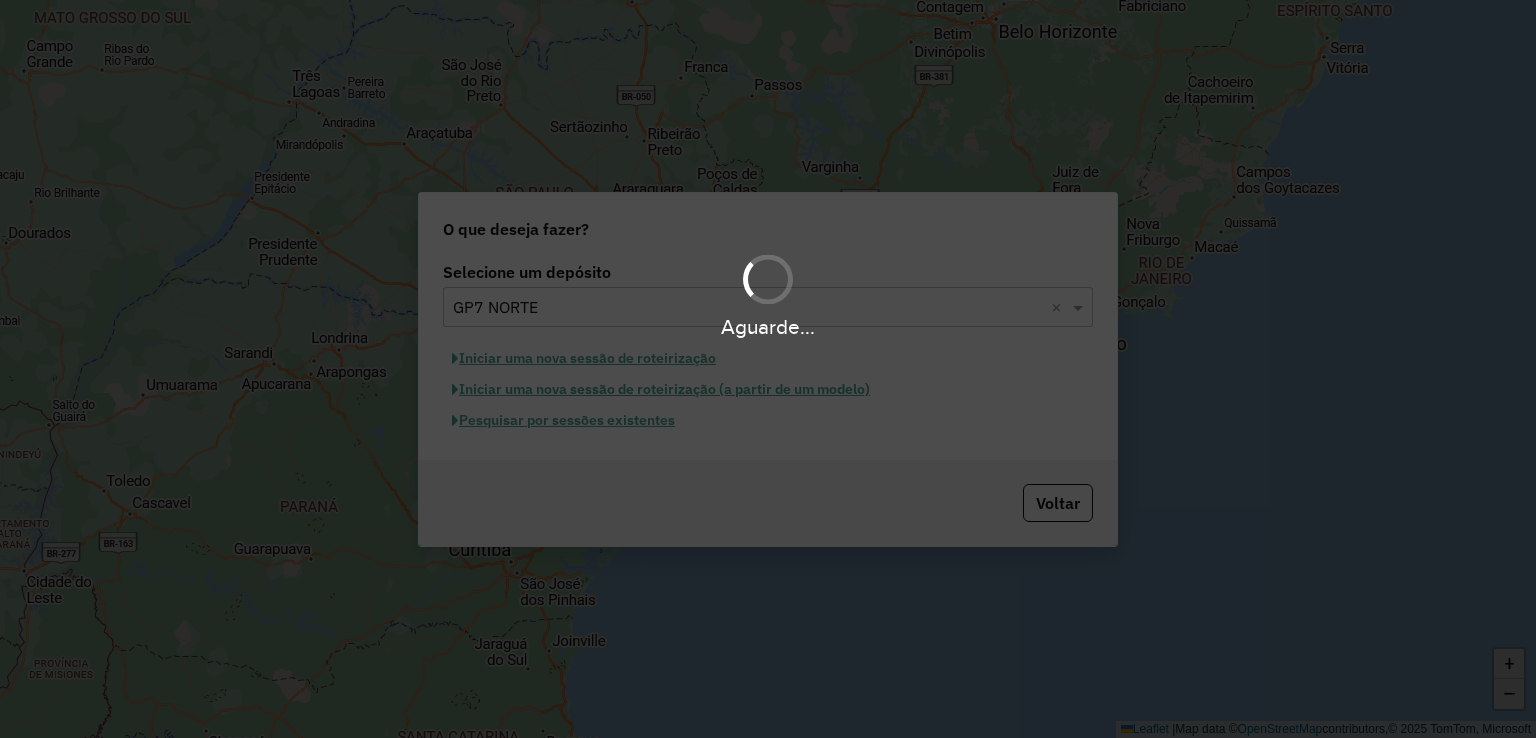 click on "Aguarde..." at bounding box center (768, 369) 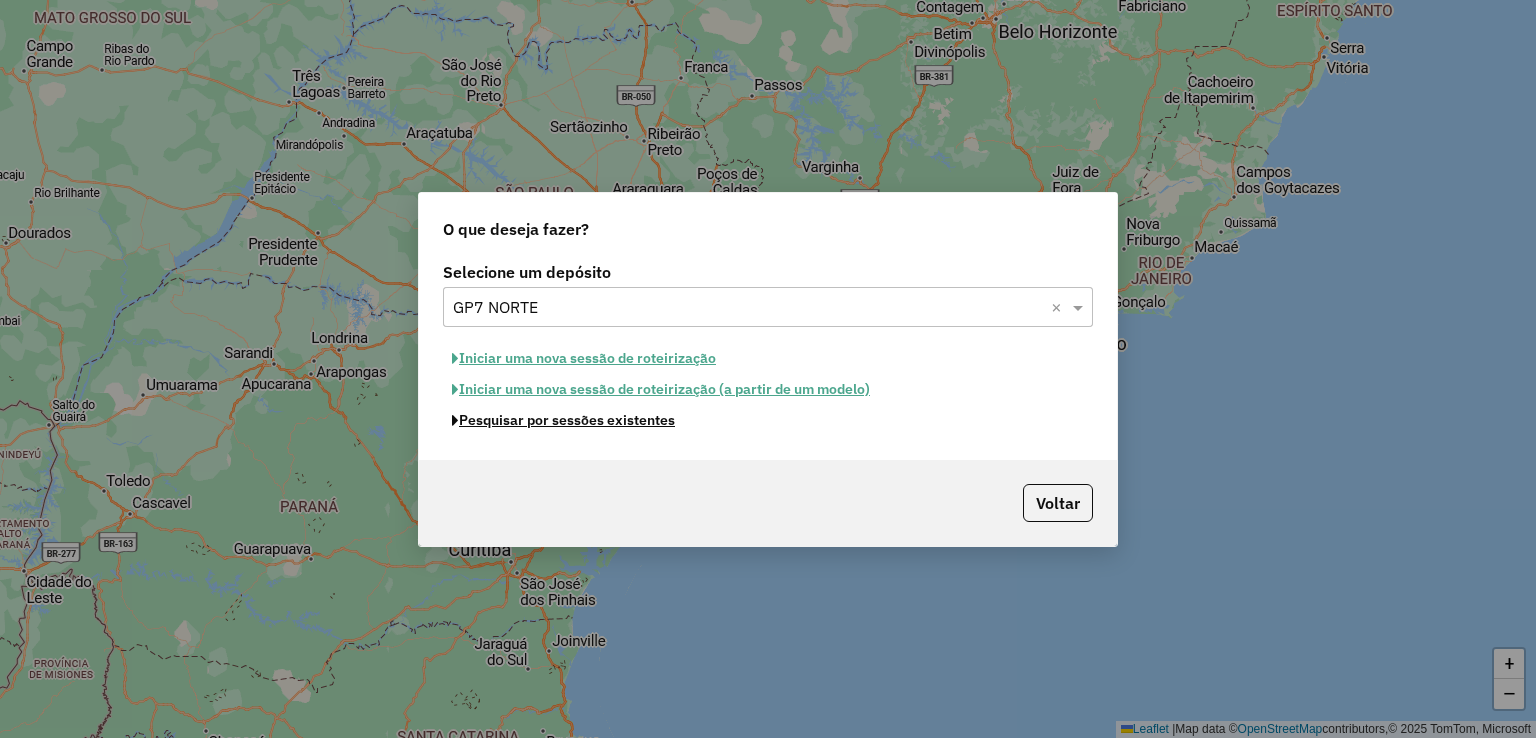 click on "Pesquisar por sessões existentes" 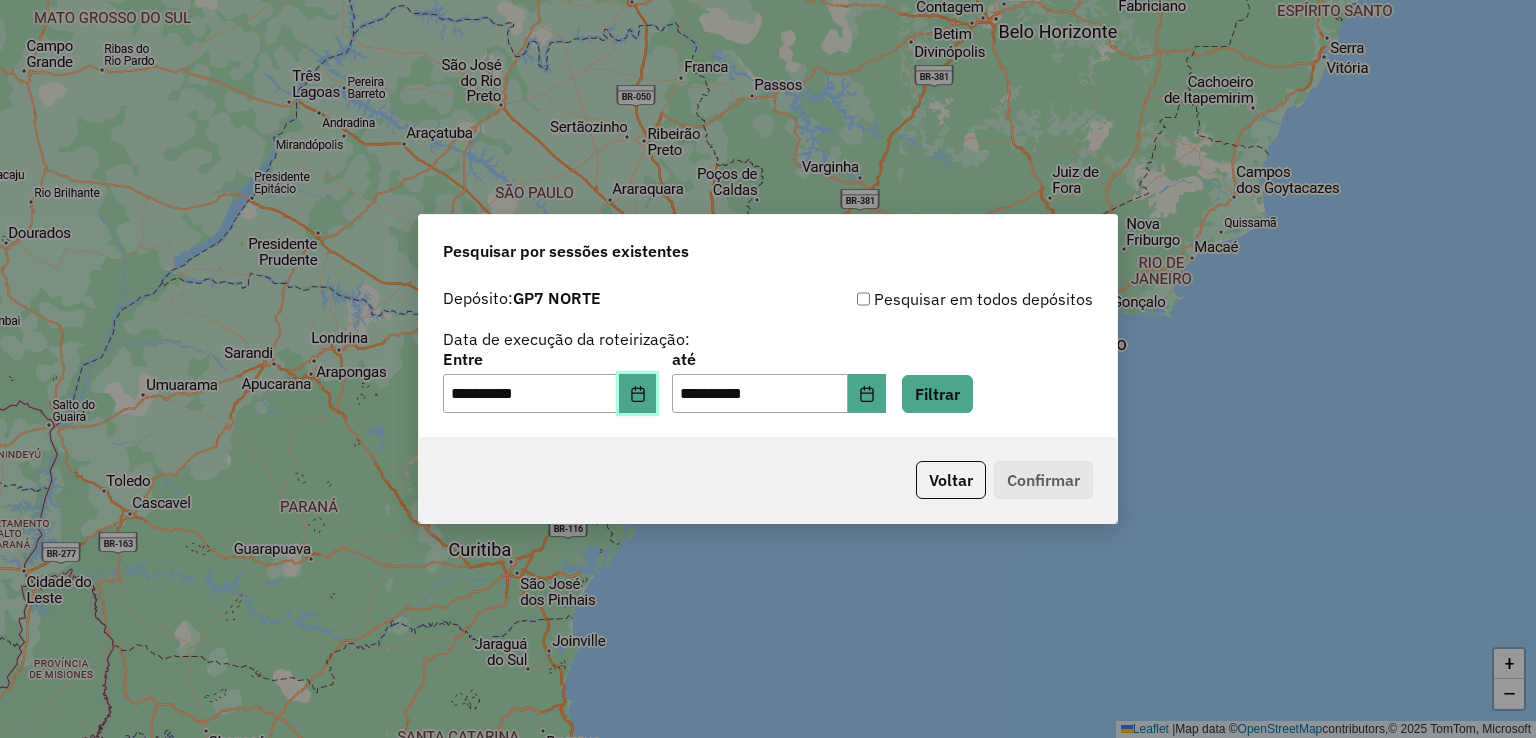 click at bounding box center [638, 394] 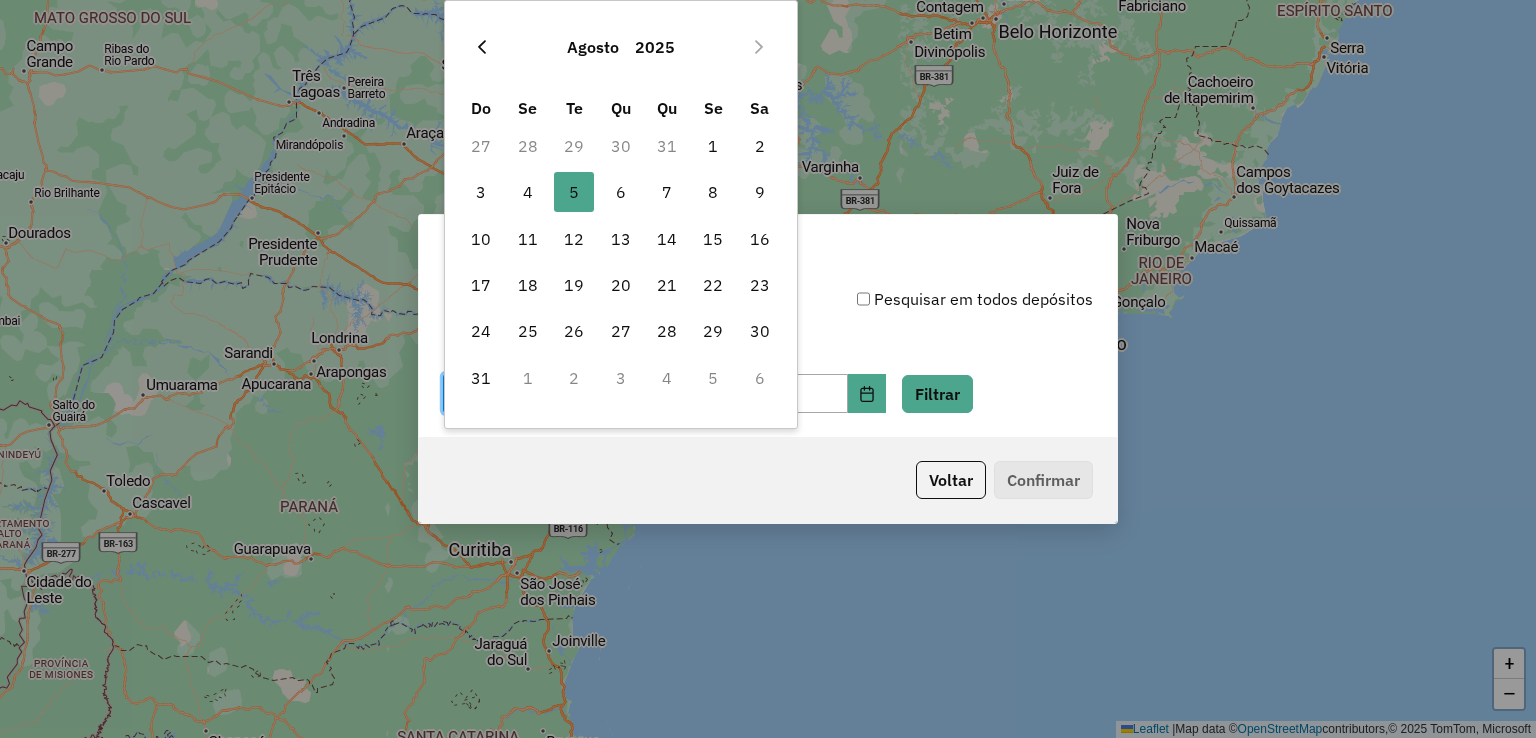 click 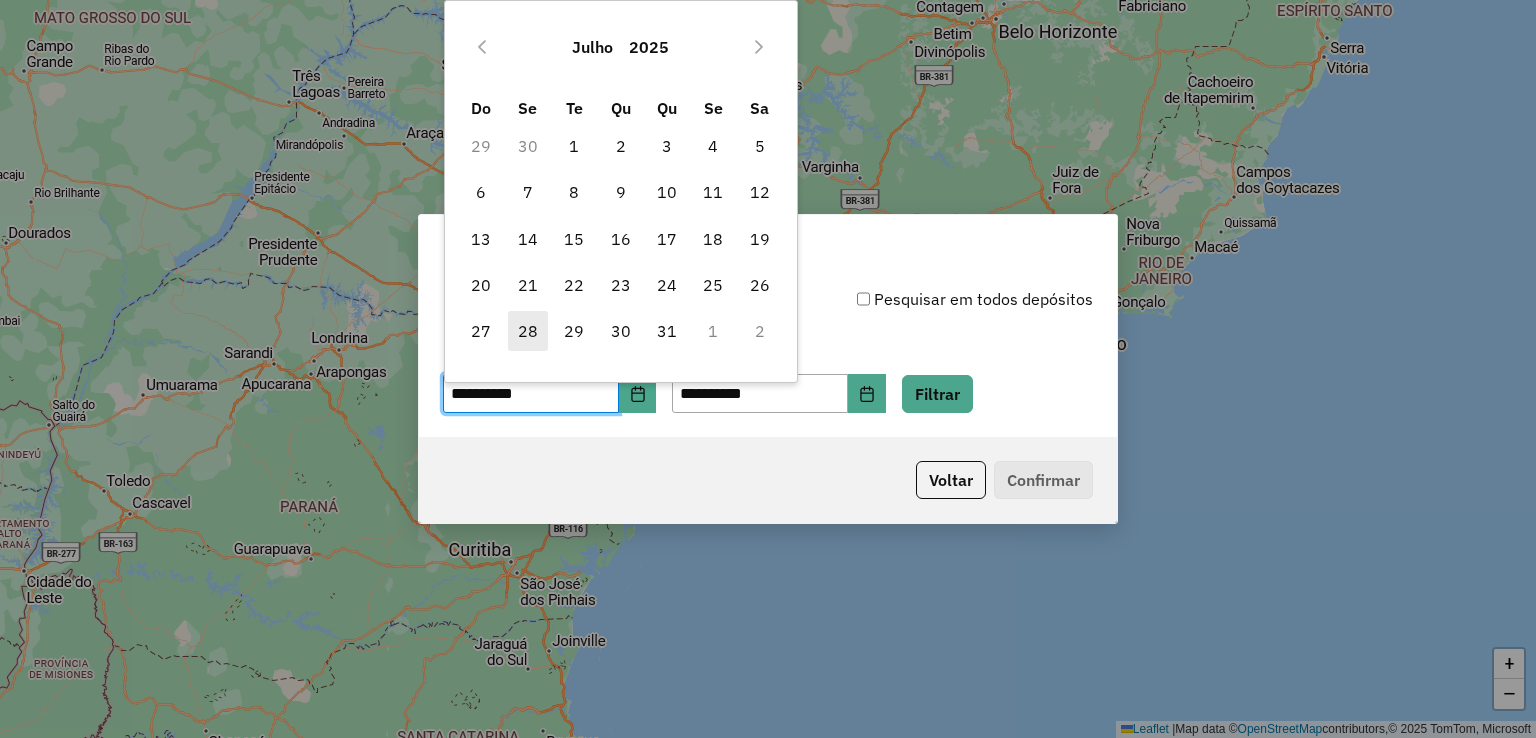click on "28" at bounding box center (528, 331) 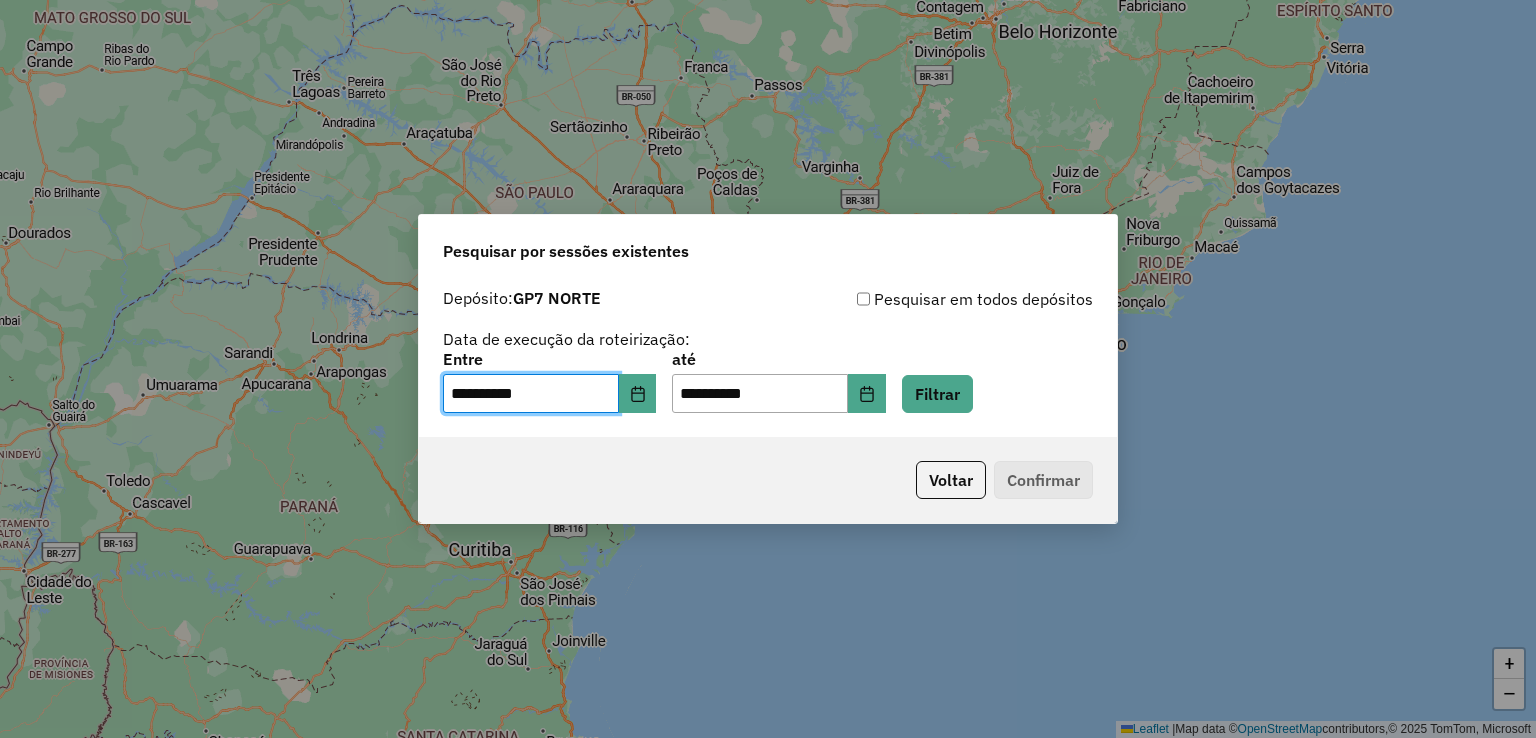 click on "**********" 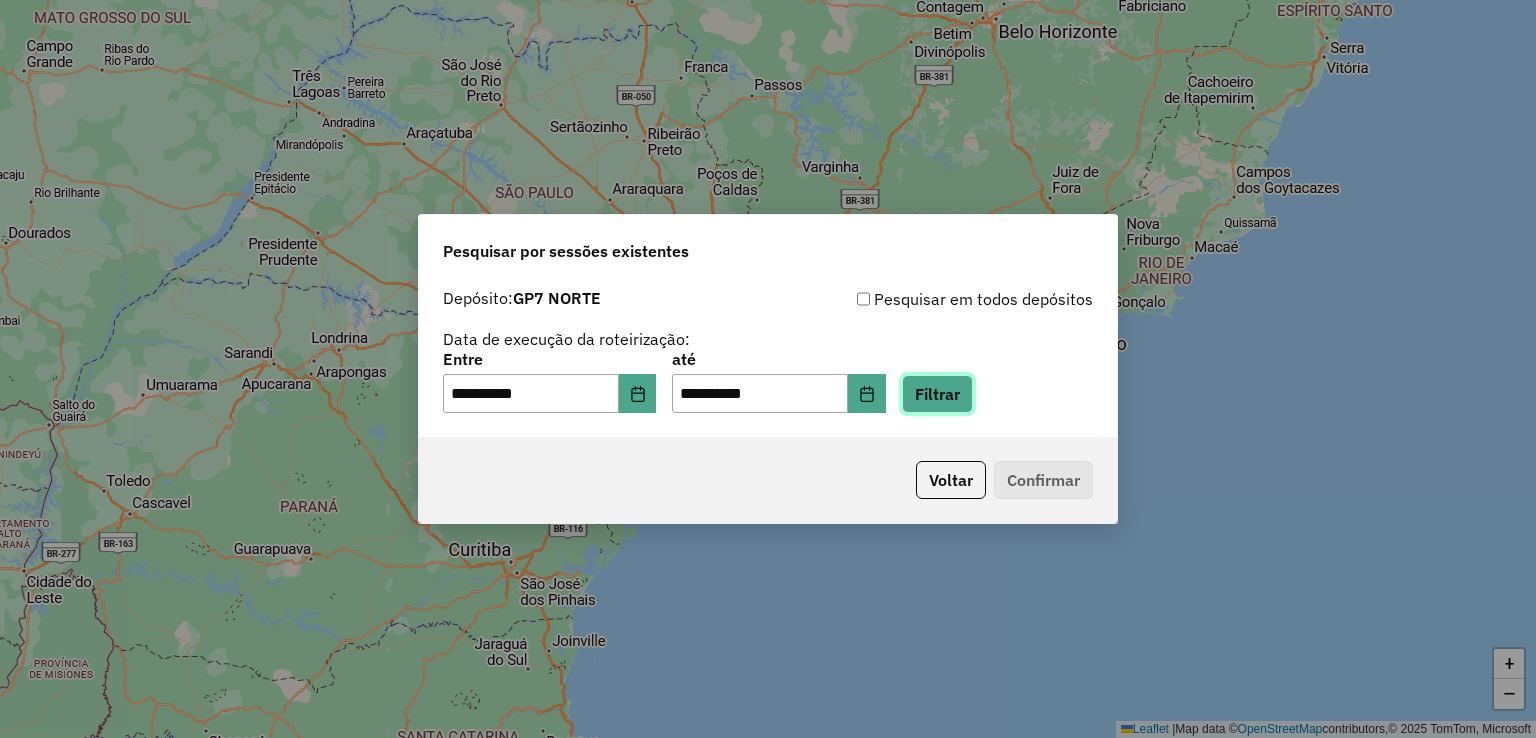 click on "Filtrar" 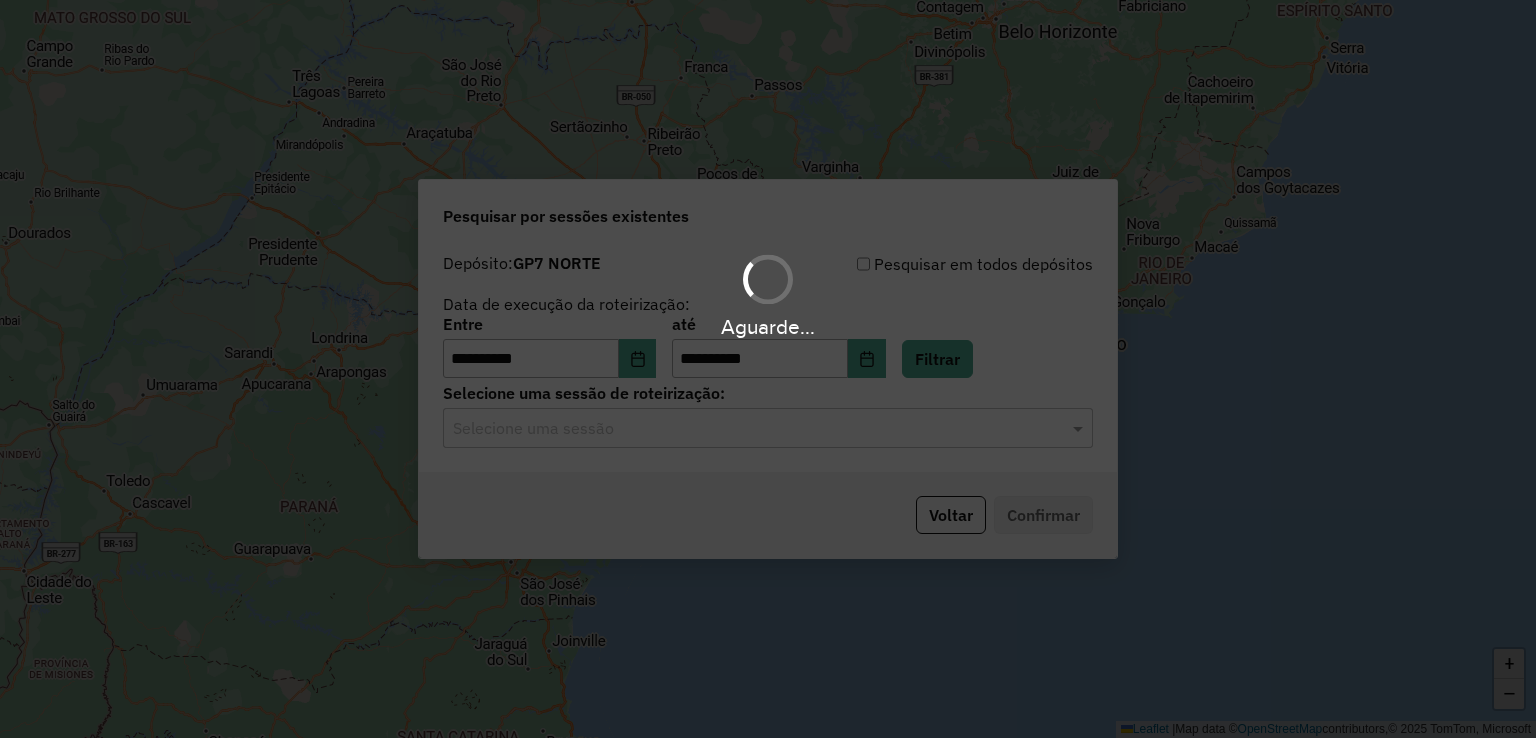 click on "Aguarde..." at bounding box center [768, 369] 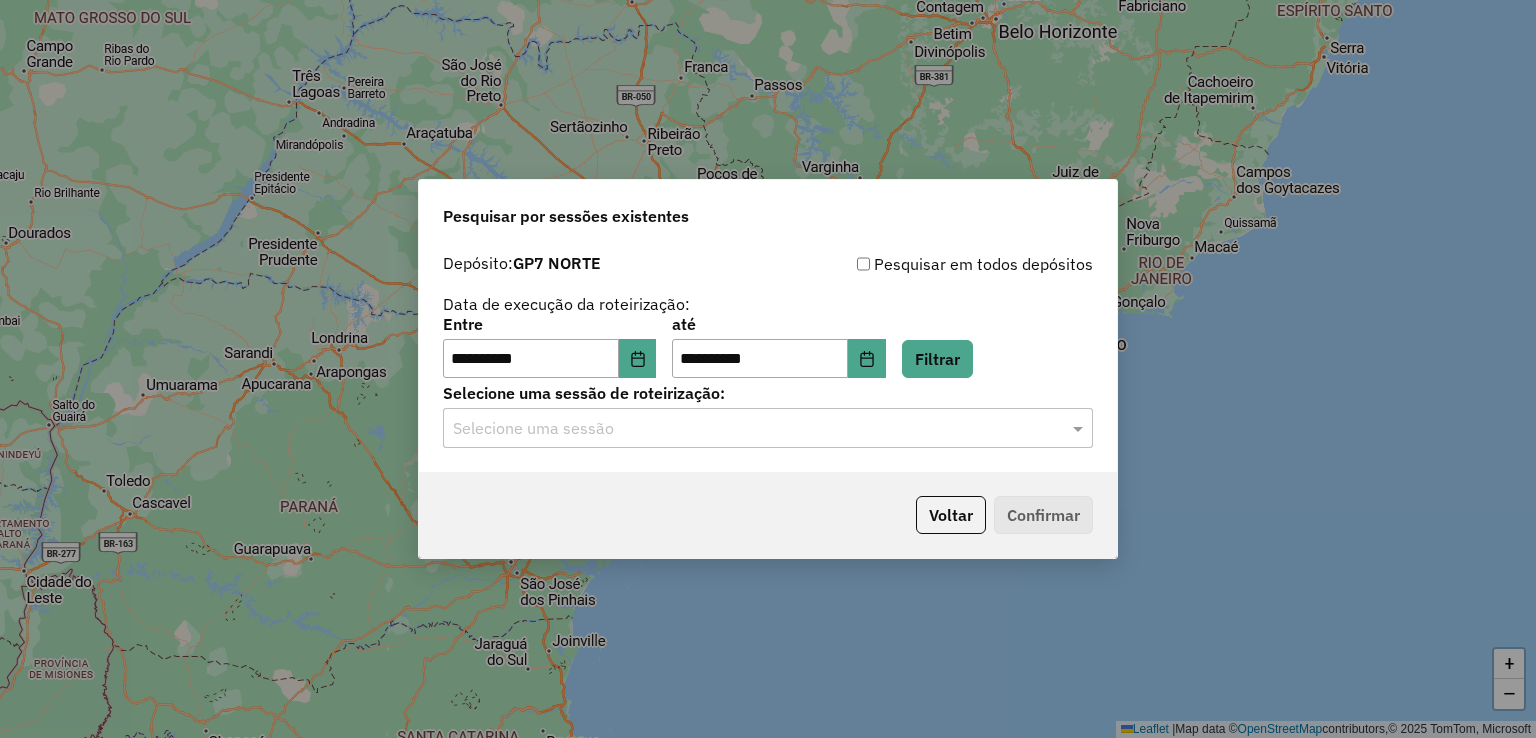 click 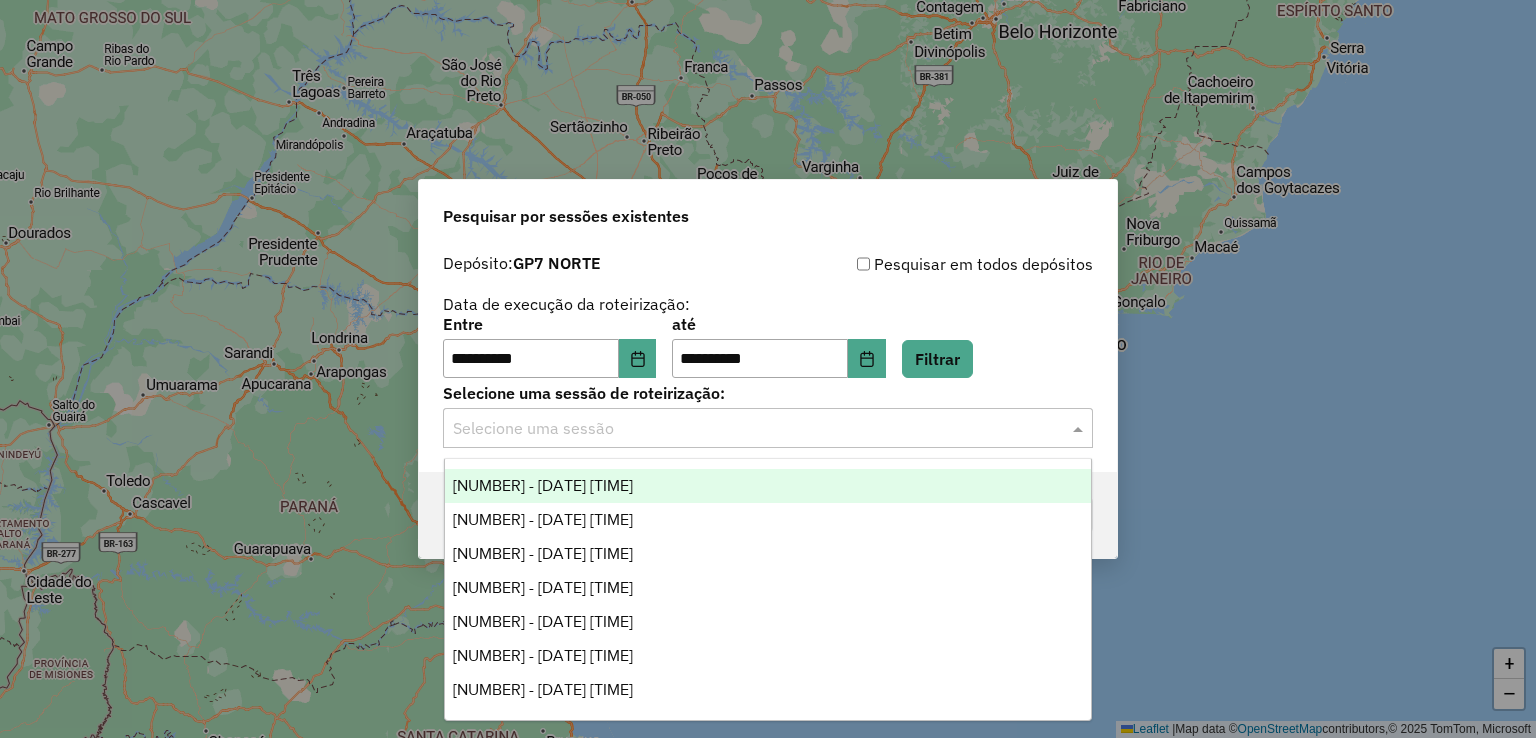 click on "971154 - 28/07/2025 16:44" at bounding box center (768, 486) 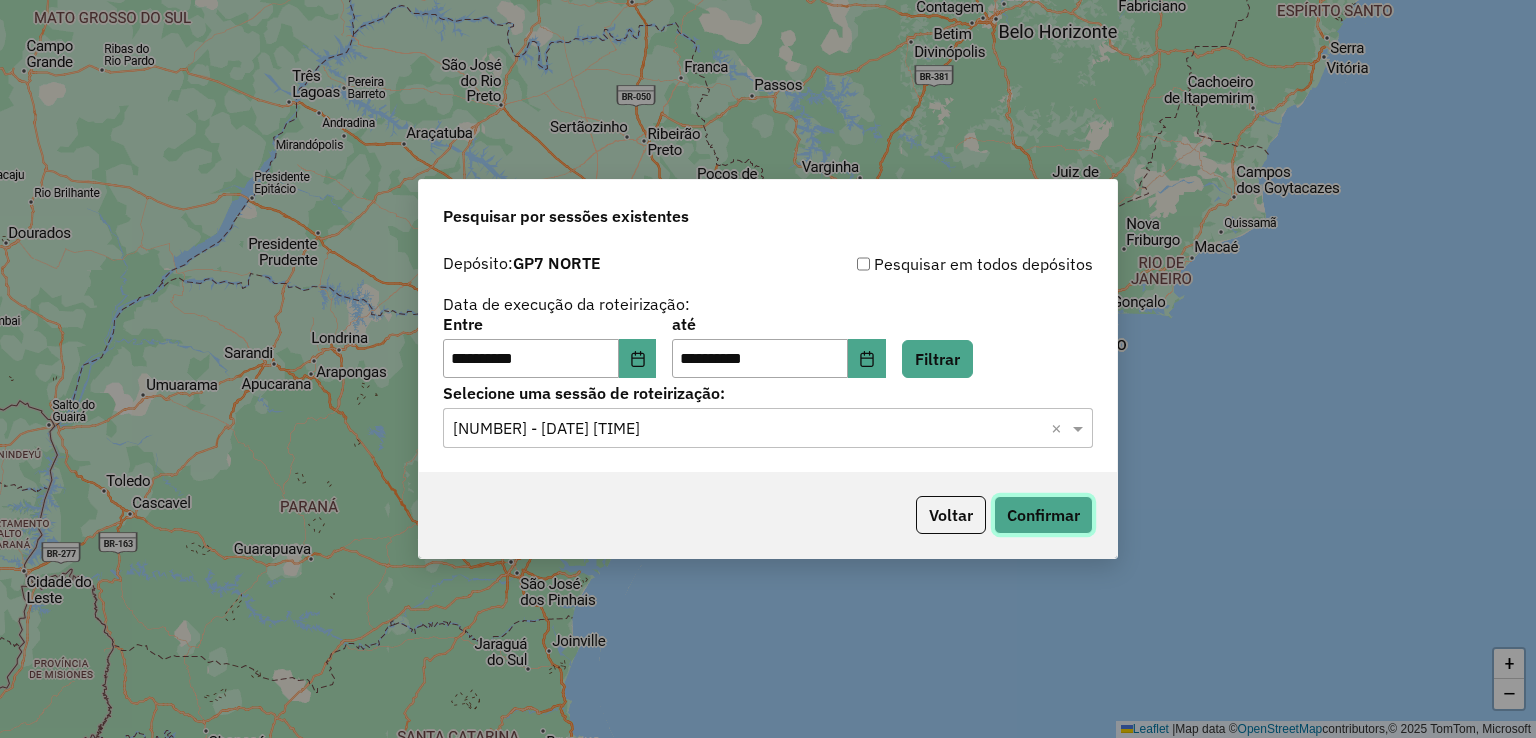 click on "Confirmar" 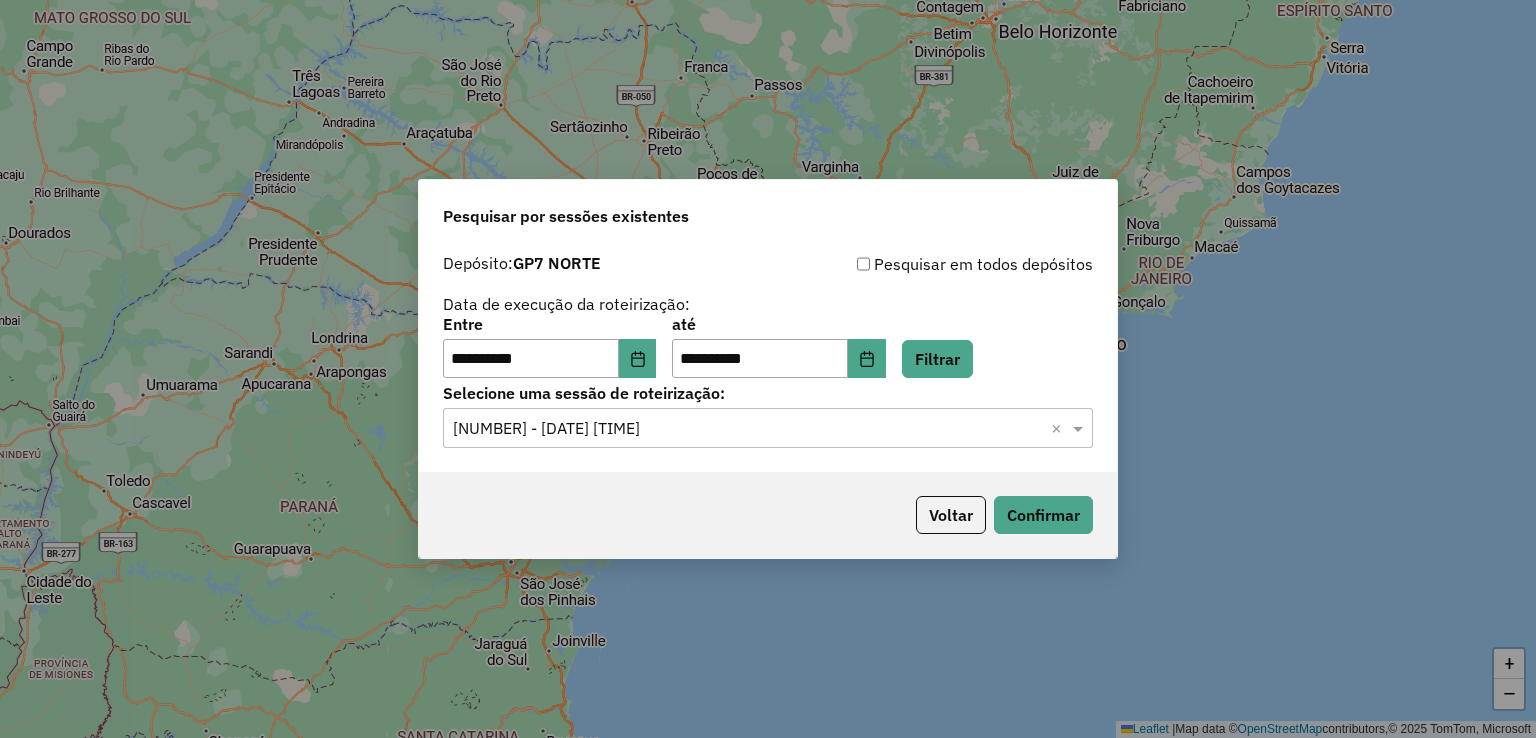 click 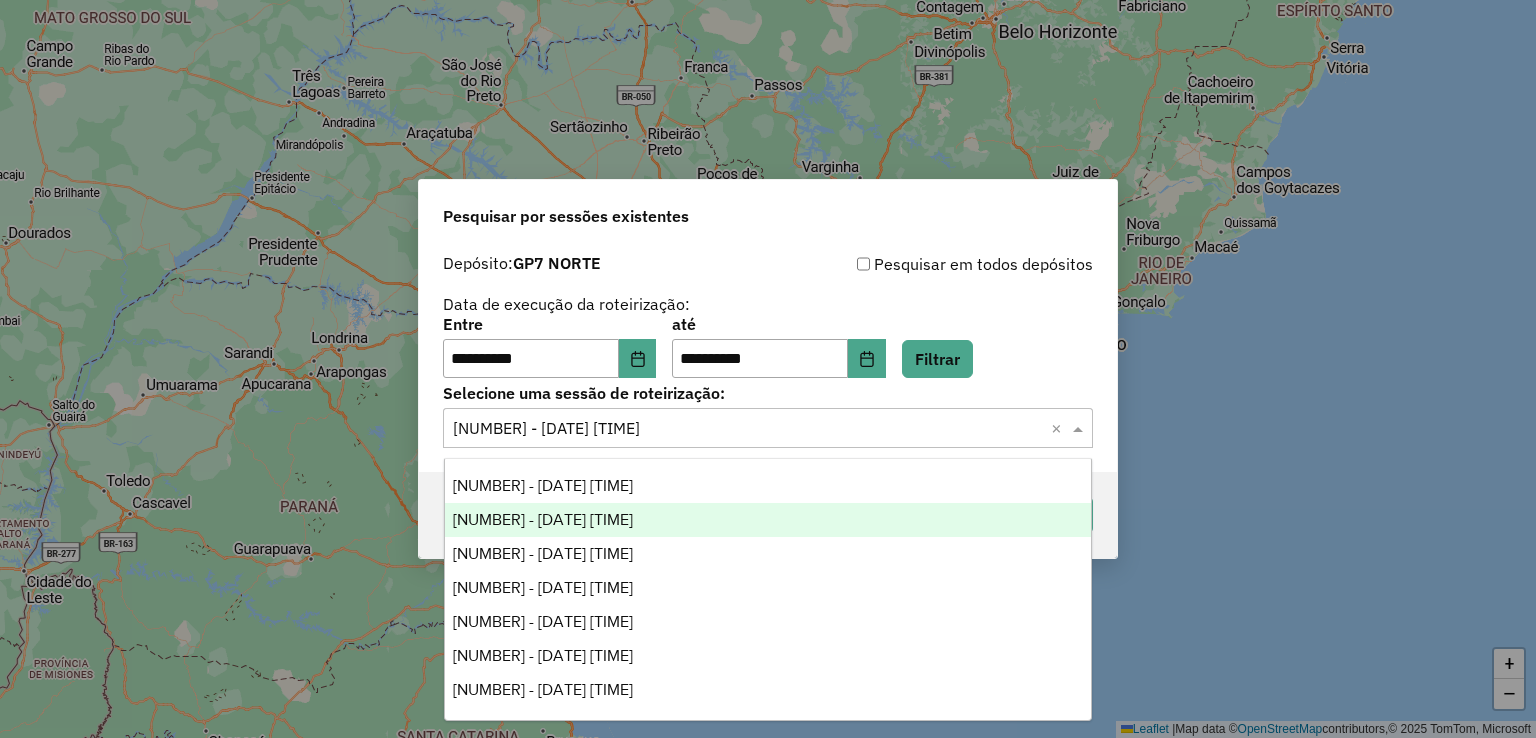 click on "971772 - 29/07/2025 21:37" at bounding box center (543, 519) 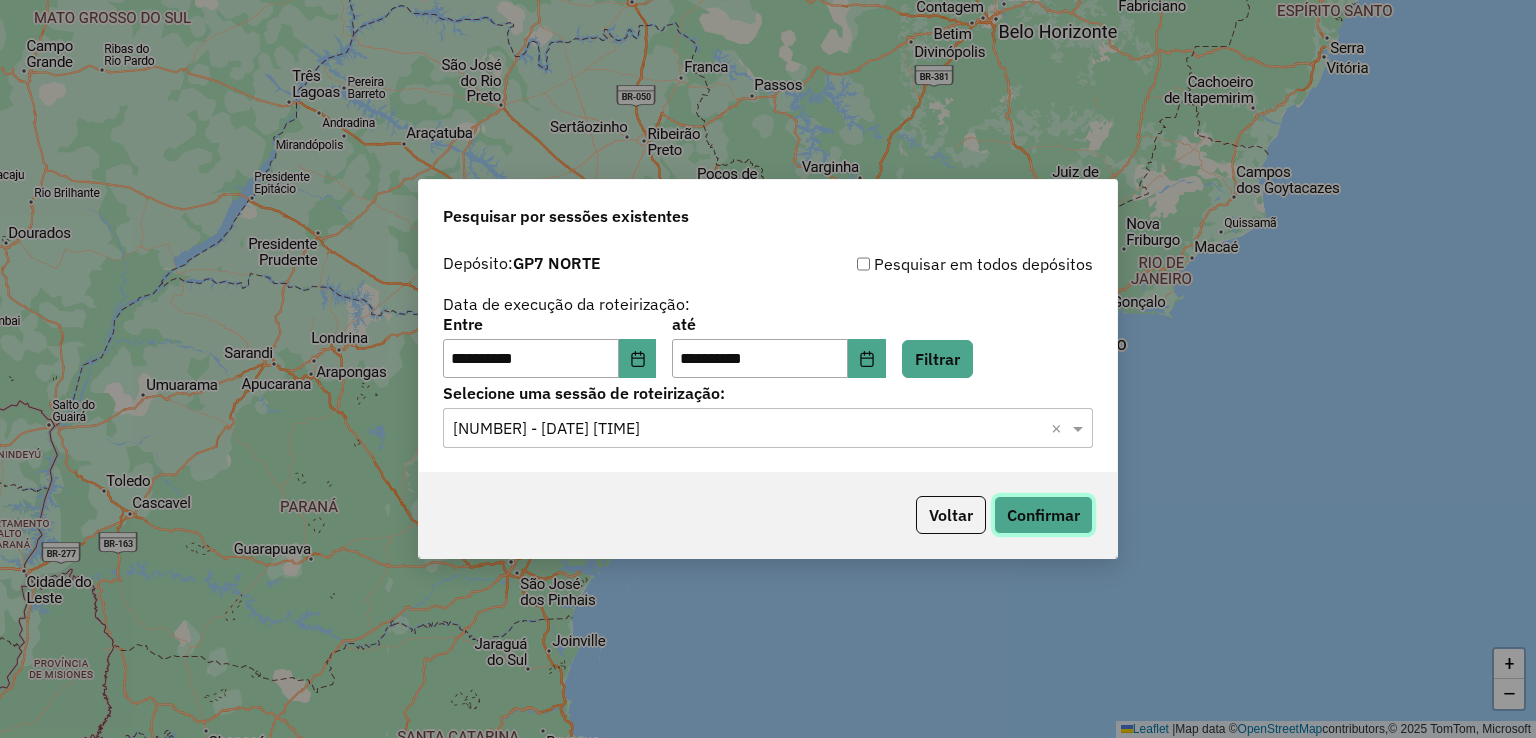 click on "Confirmar" 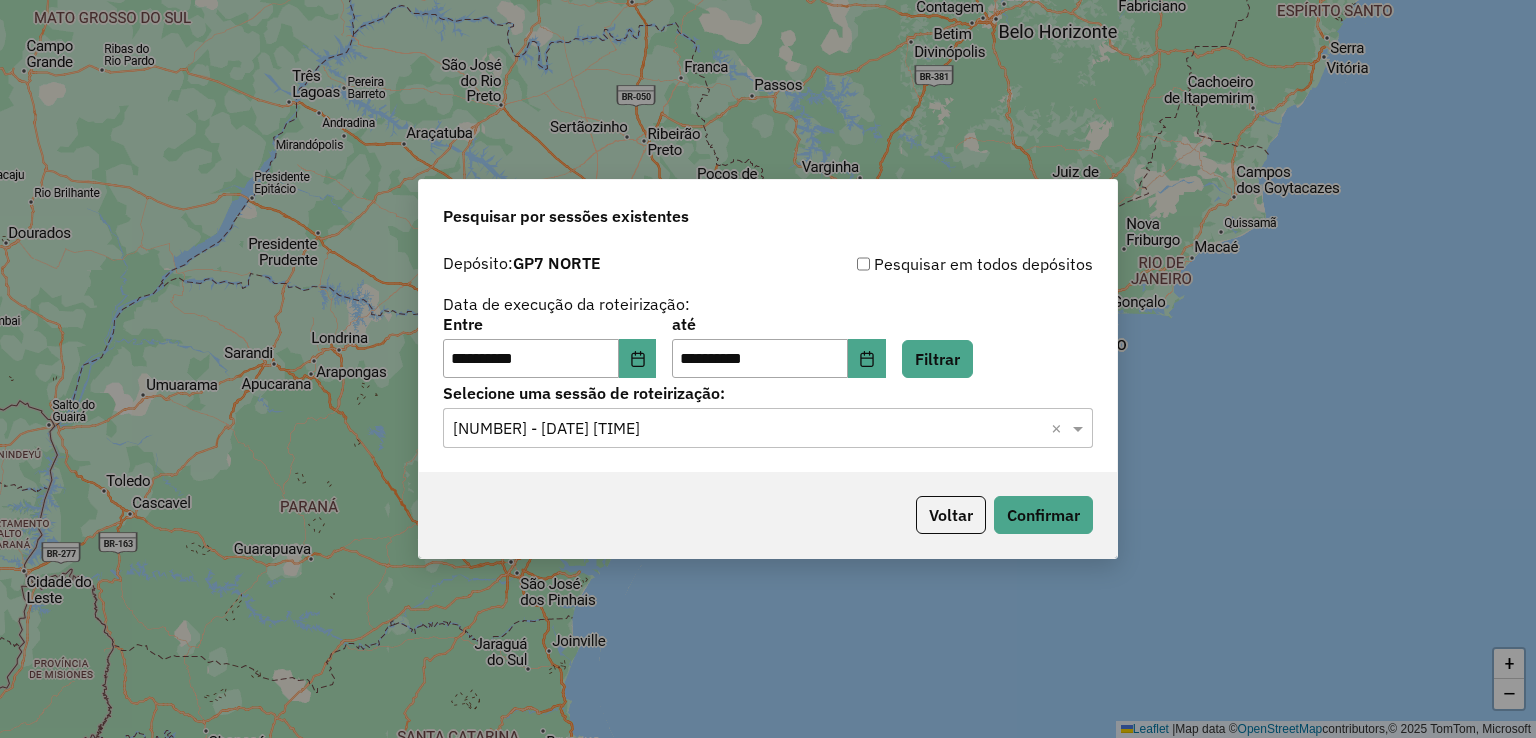click 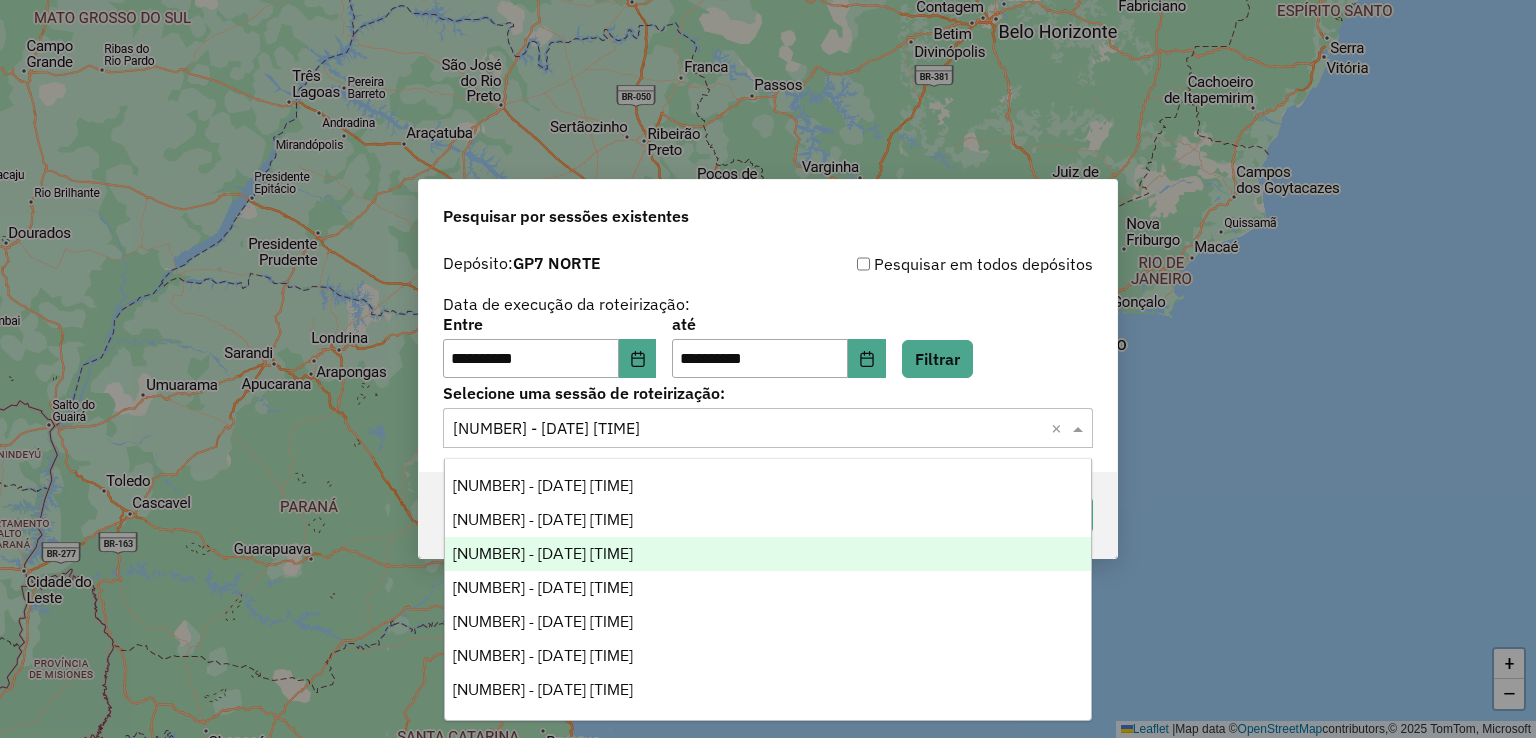 click on "972334 - 30/07/2025 21:34" at bounding box center [768, 554] 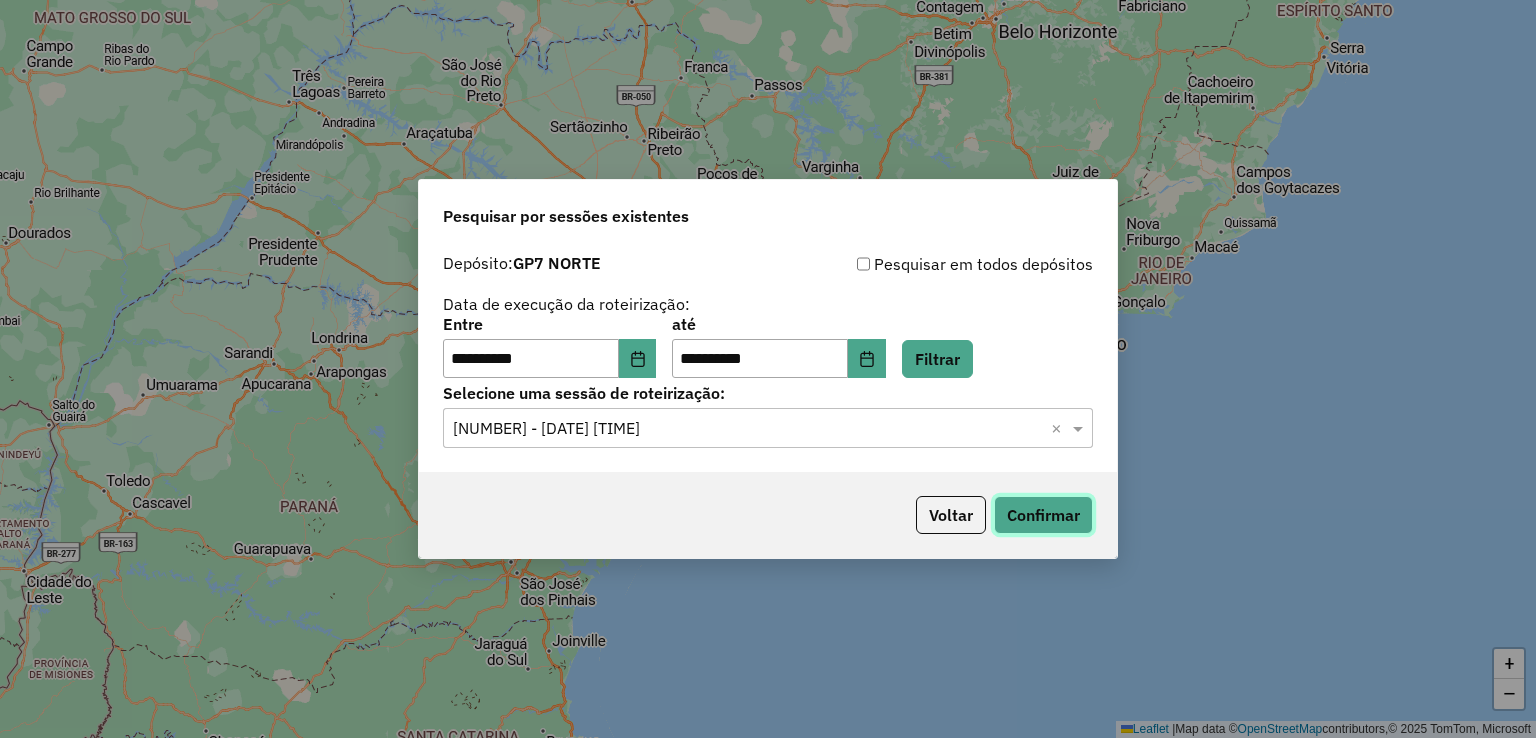 click on "Confirmar" 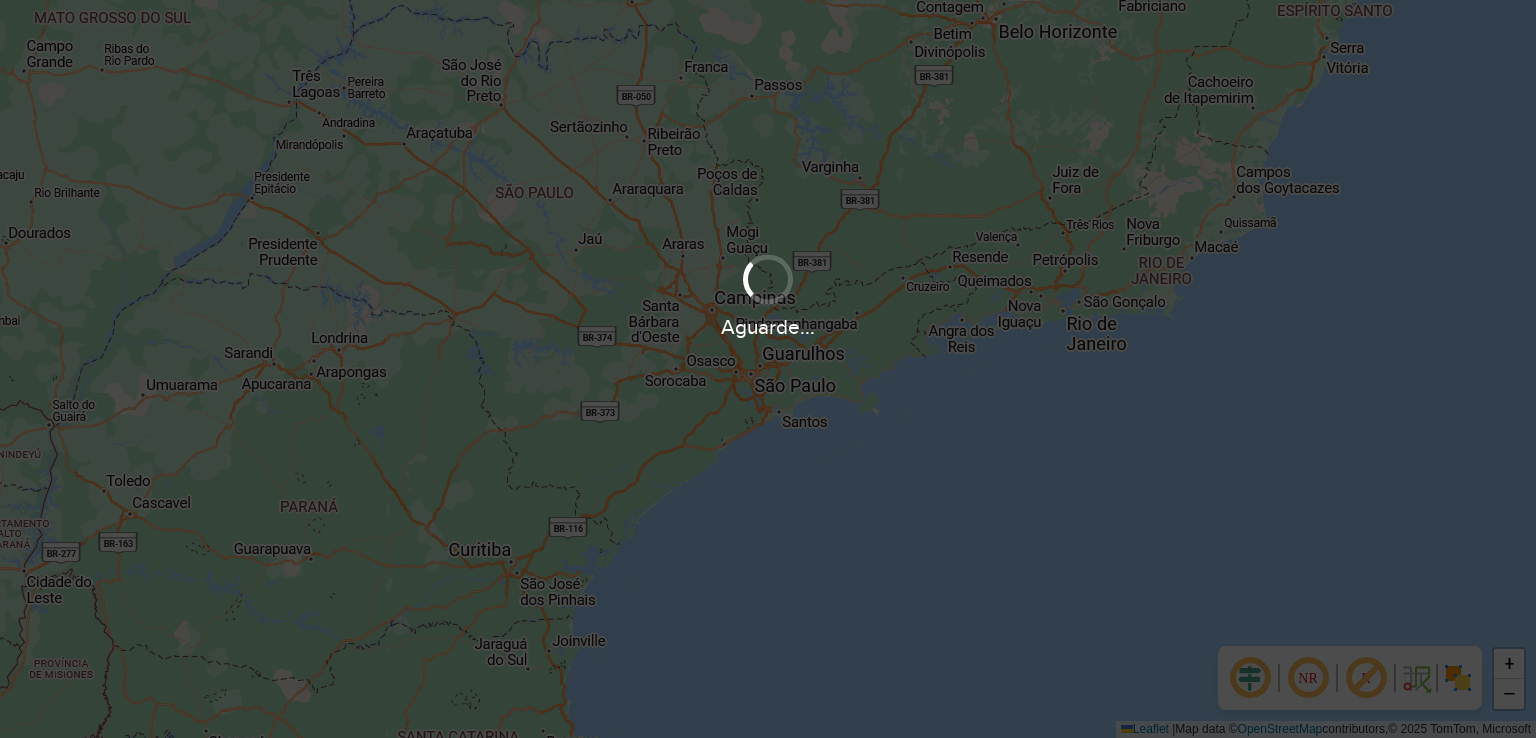 scroll, scrollTop: 0, scrollLeft: 0, axis: both 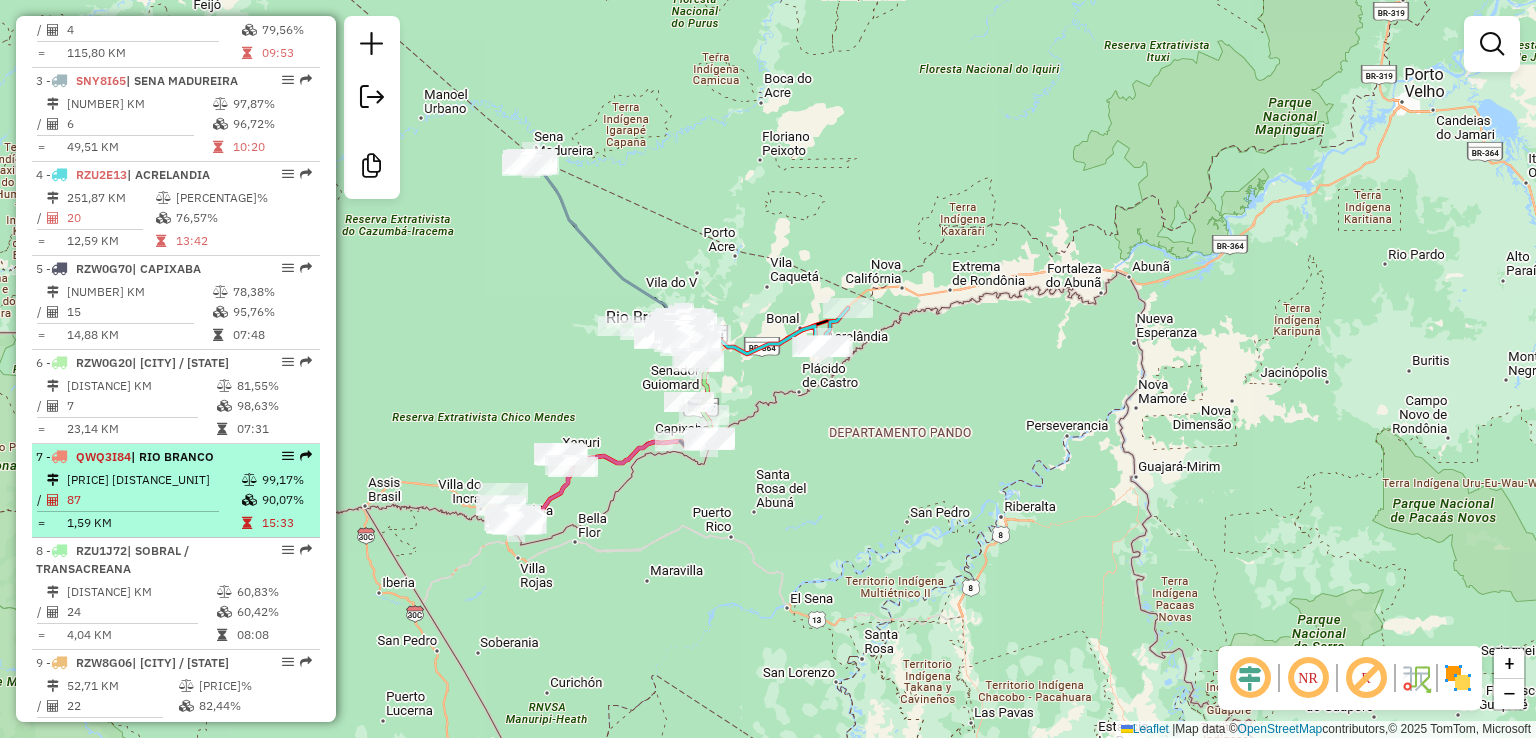 click at bounding box center (249, 480) 